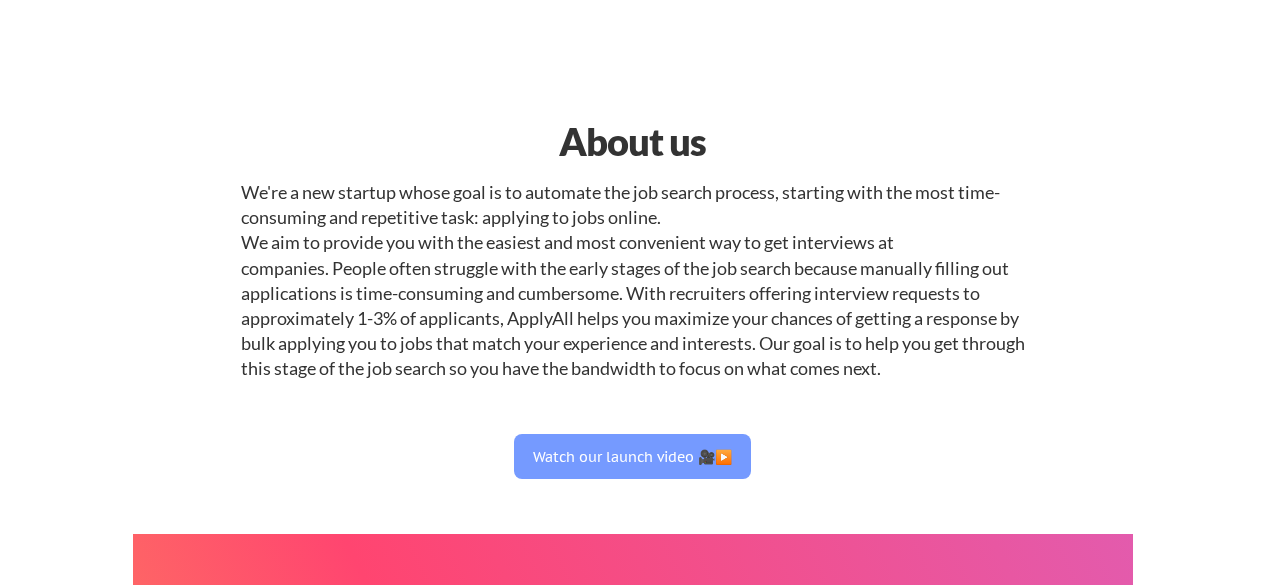 scroll, scrollTop: 2527, scrollLeft: 0, axis: vertical 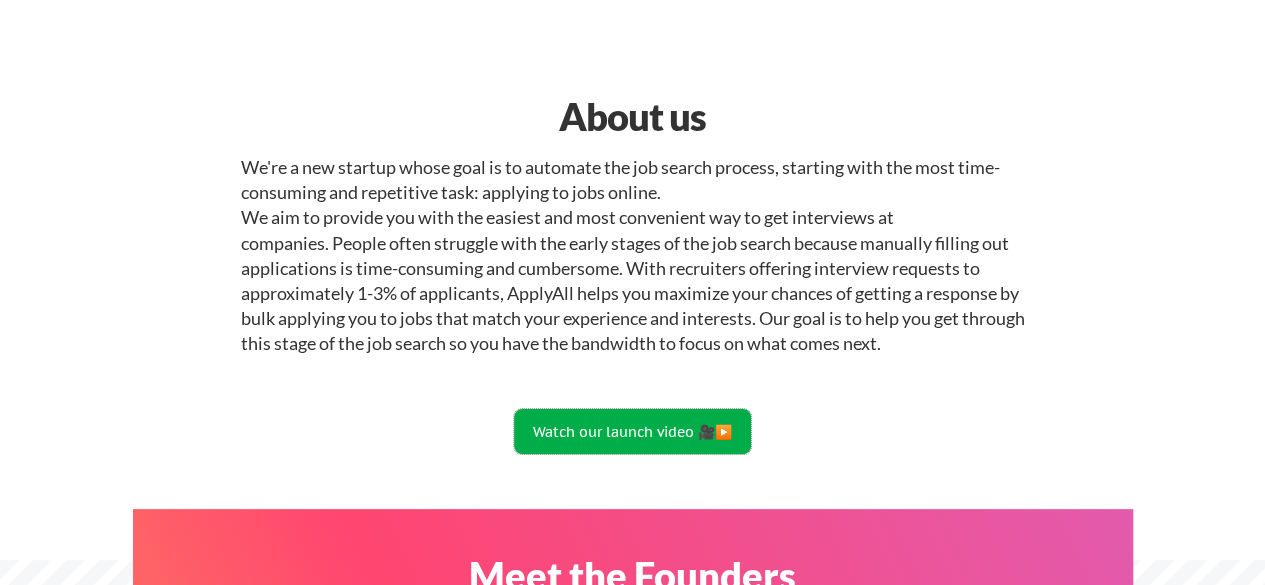 click on "Watch our launch video 🎥▶️" at bounding box center [632, 431] 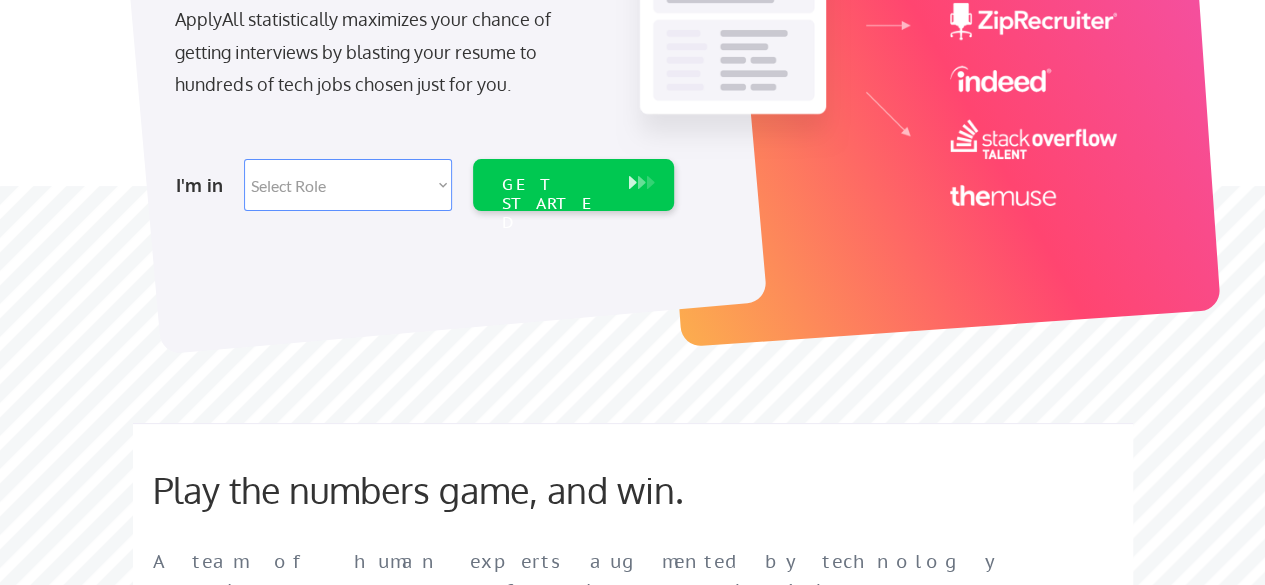 scroll, scrollTop: 778, scrollLeft: 0, axis: vertical 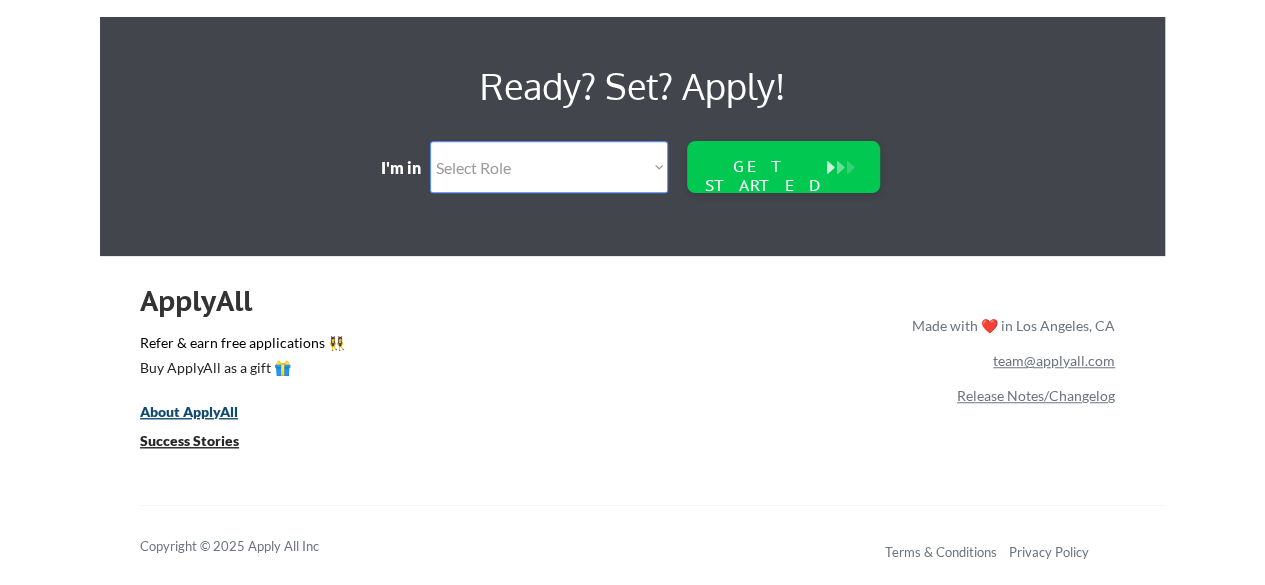 click on "About ApplyAll" at bounding box center (189, 411) 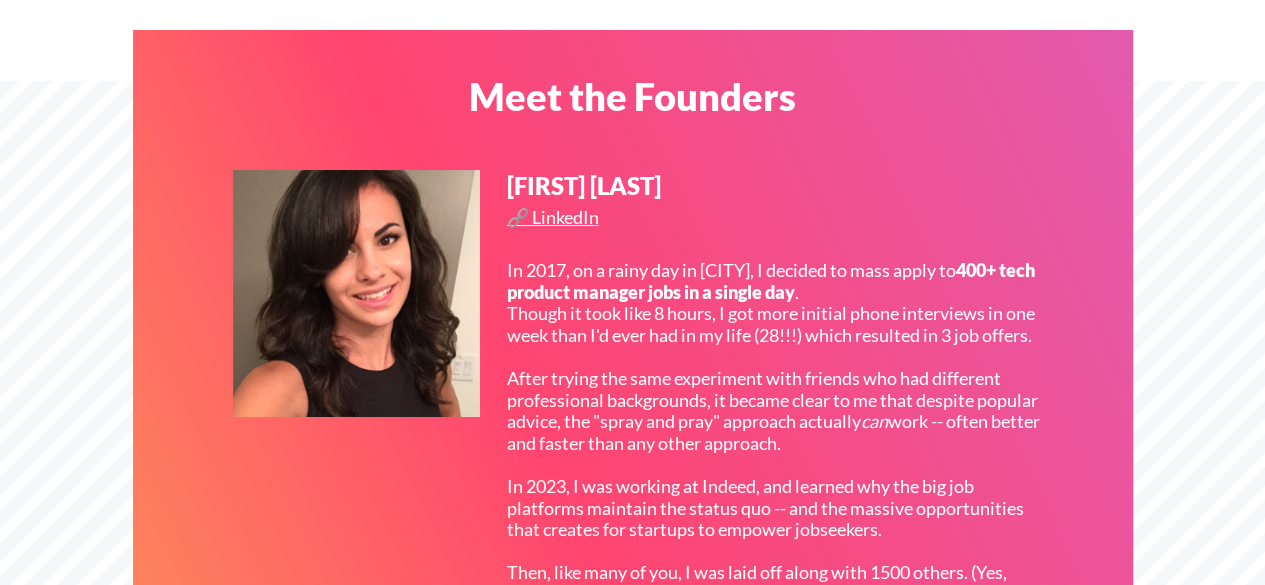 scroll, scrollTop: 564, scrollLeft: 0, axis: vertical 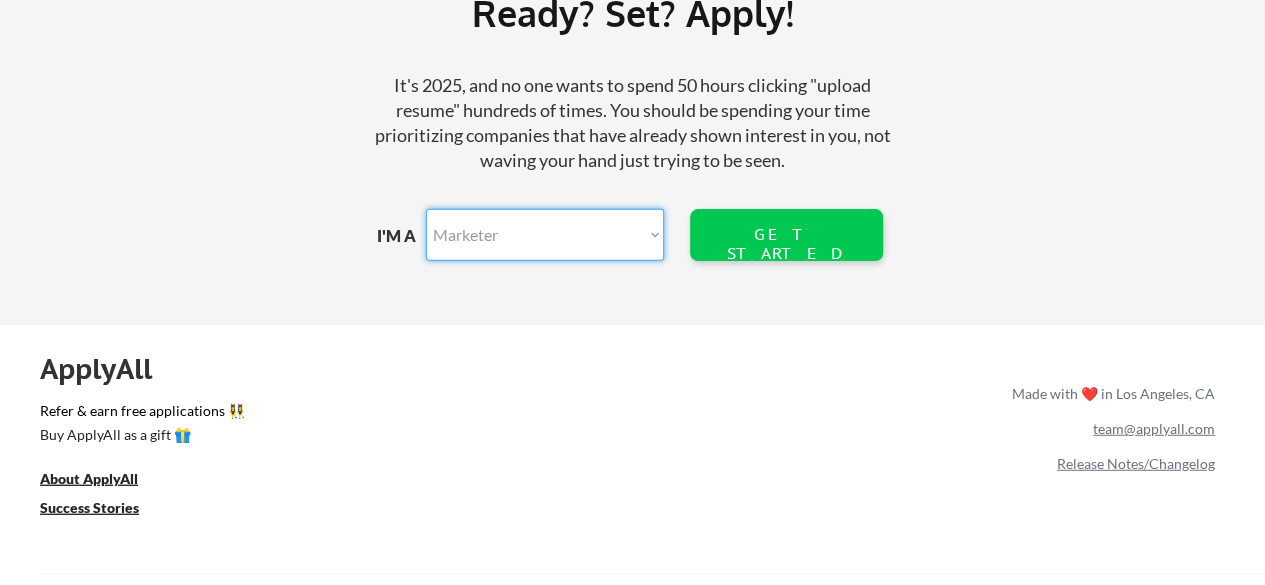 click on "Marketer Software Engineering Product Management Customer Success Sales UI/UX/Product Design Technical Project/Program Mgmt Marketing & Growth Data HR/Recruiting IT/Cybersecurity Tech Finance/Ops/Strategy Customer Support Other Function" at bounding box center (545, 235) 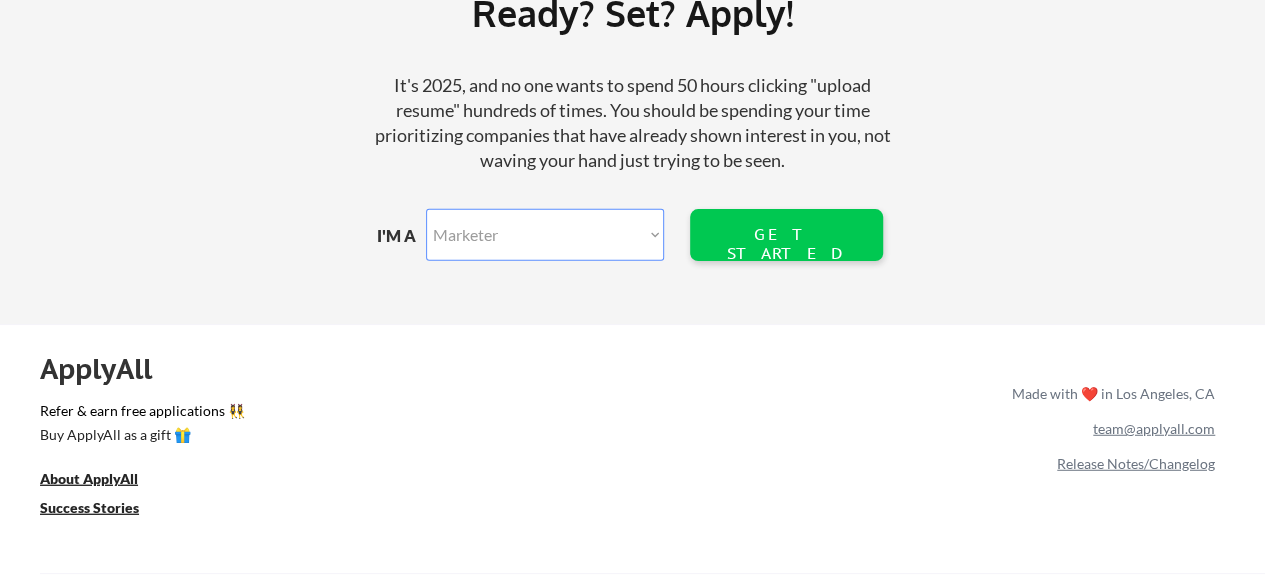 click on "Ready? Set? Apply! It's 2025, and no one wants to spend 50 hours clicking "upload resume" hundreds of times. You should be spending your time prioritizing companies that have already shown interest in you, not waving your hand just trying to be seen. I'M A Marketer Software Engineering Product Management Customer Success Sales UI/UX/Product Design Technical Project/Program Mgmt Marketing & Growth Data HR/Recruiting IT/Cybersecurity Tech Finance/Ops/Strategy Customer Support Other Function GET STARTED" at bounding box center (632, 138) 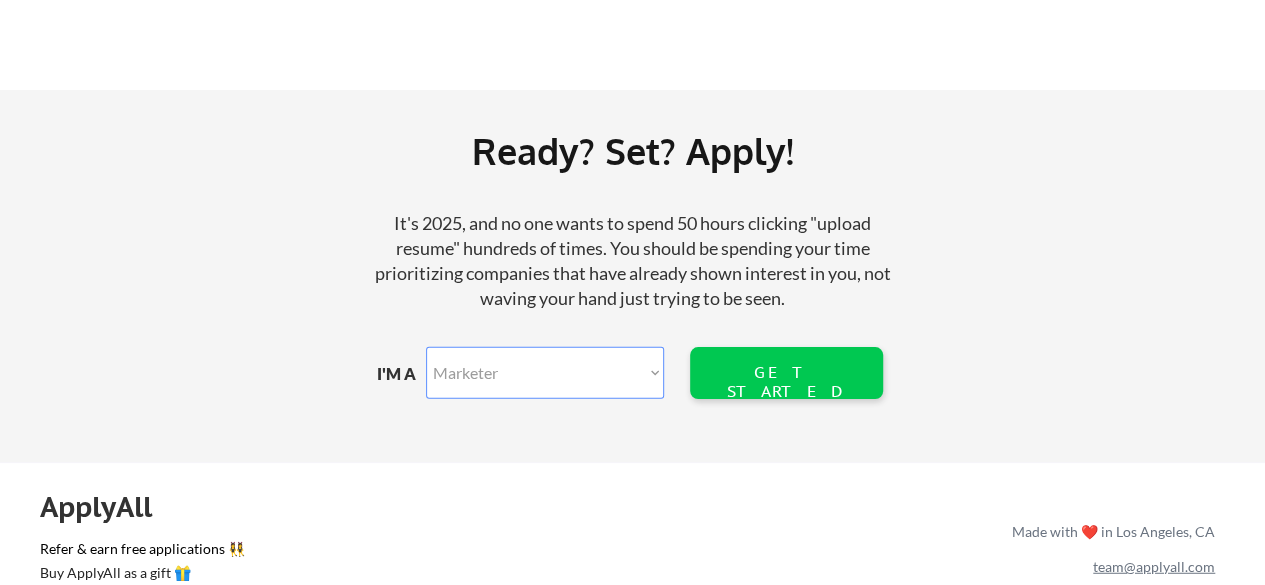 scroll, scrollTop: 2527, scrollLeft: 0, axis: vertical 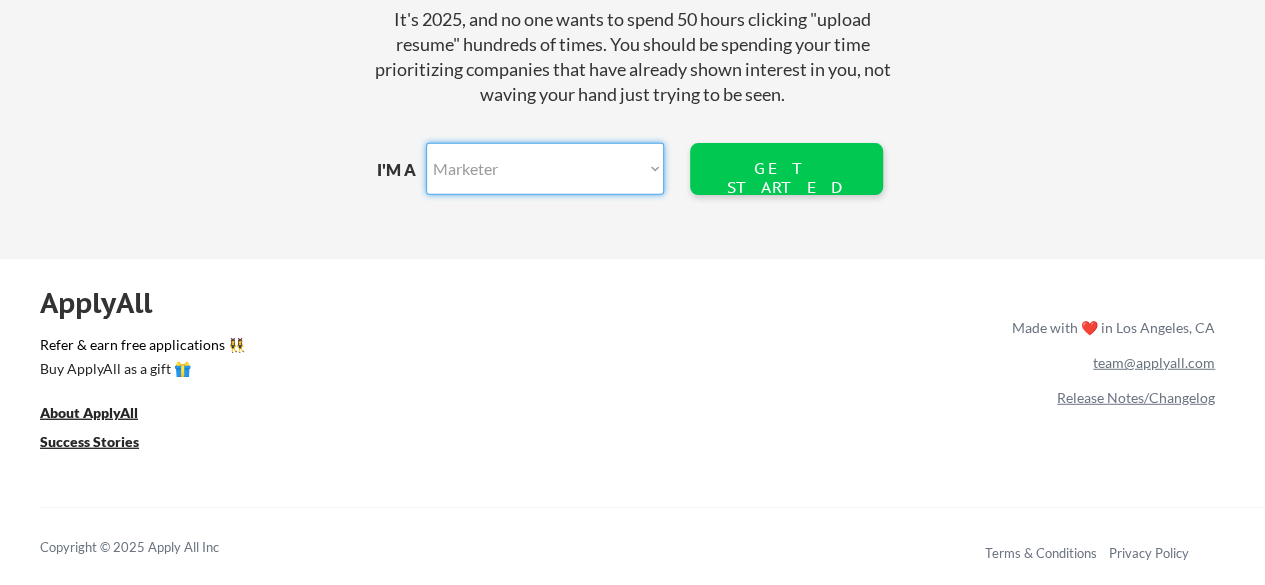 click on "Marketer Software Engineering Product Management Customer Success Sales UI/UX/Product Design Technical Project/Program Mgmt Marketing & Growth Data HR/Recruiting IT/Cybersecurity Tech Finance/Ops/Strategy Customer Support Other Function" at bounding box center (545, 169) 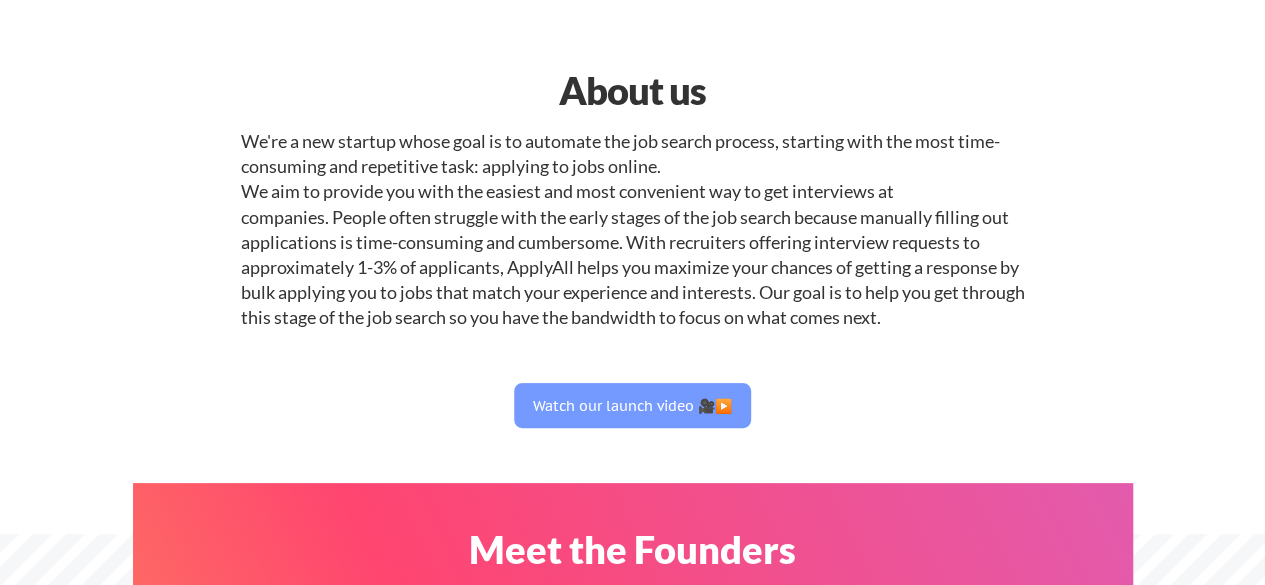 scroll, scrollTop: 0, scrollLeft: 0, axis: both 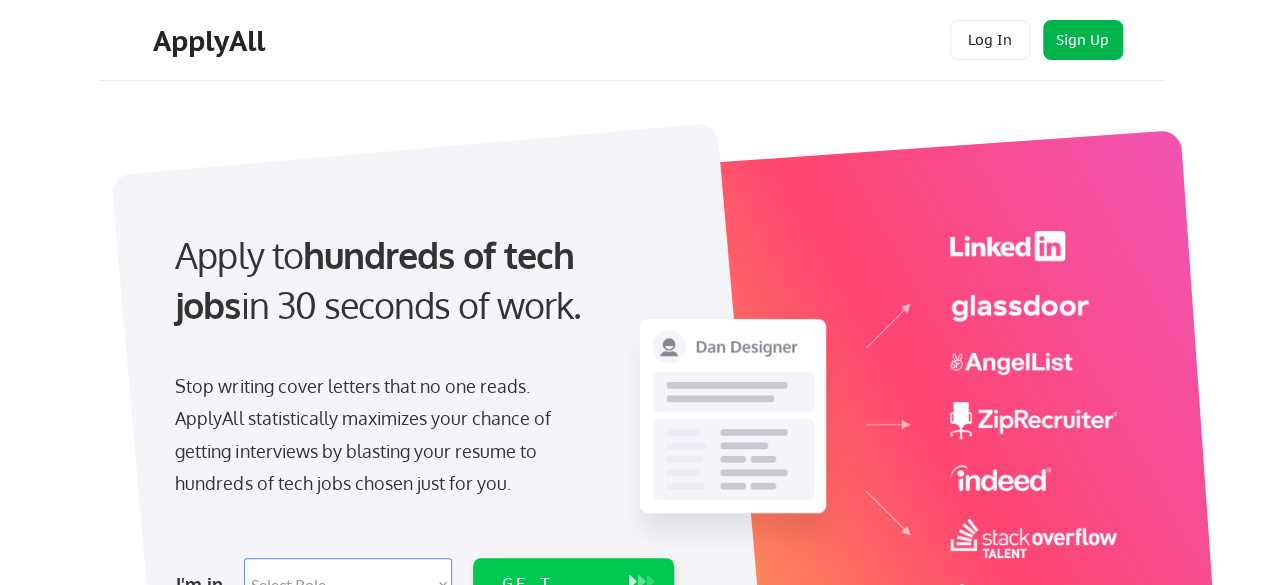 click on "Sign Up" at bounding box center [1083, 40] 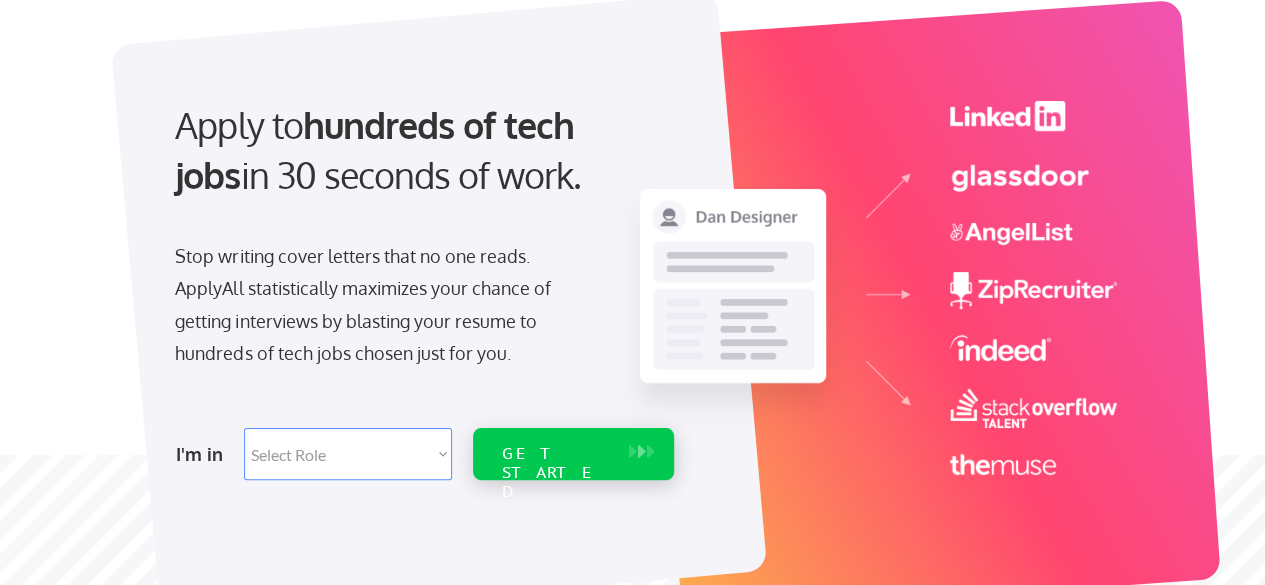 scroll, scrollTop: 464, scrollLeft: 0, axis: vertical 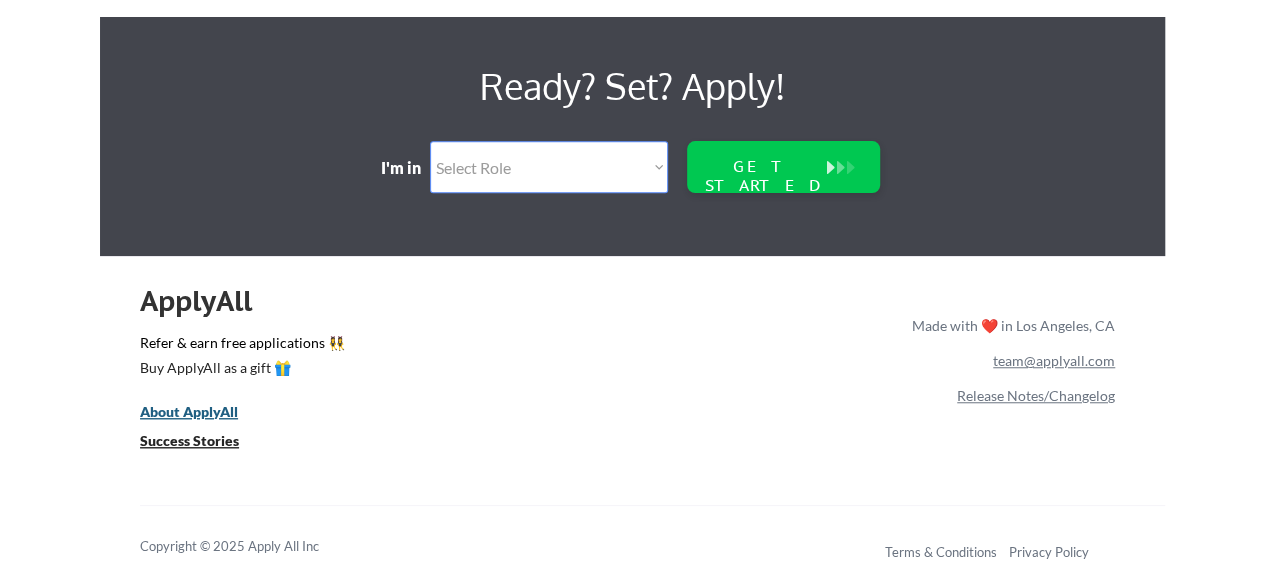 click on "About ApplyAll" at bounding box center [189, 411] 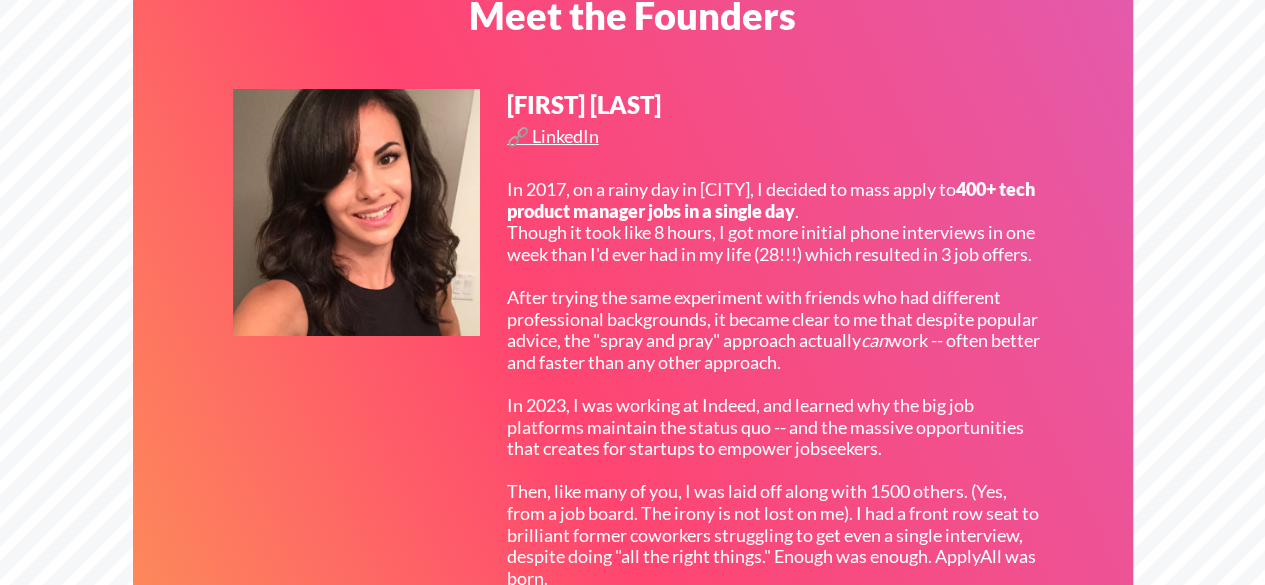 scroll, scrollTop: 580, scrollLeft: 0, axis: vertical 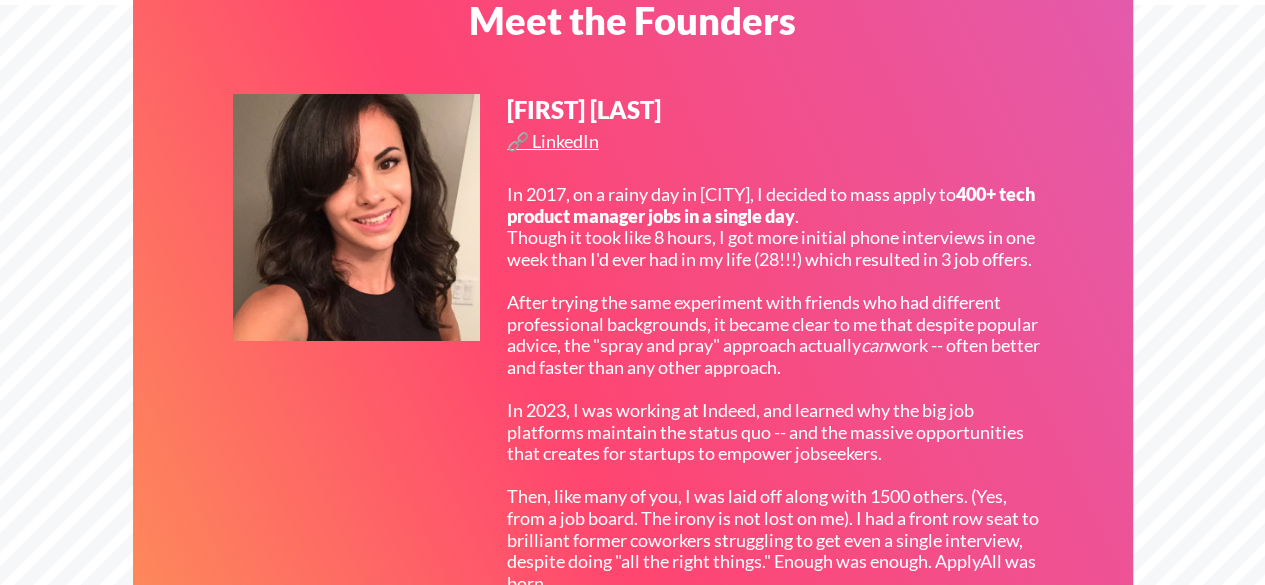 click on "[FIRST] [LAST]" at bounding box center [600, 110] 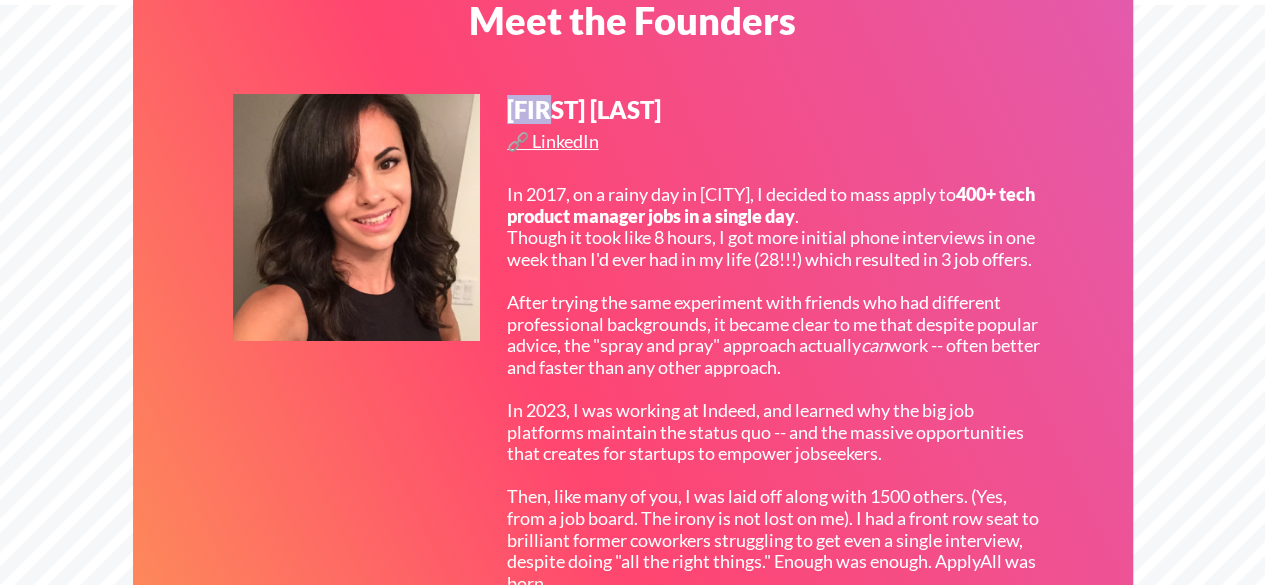 click on "Tal Flanchraych" at bounding box center (600, 110) 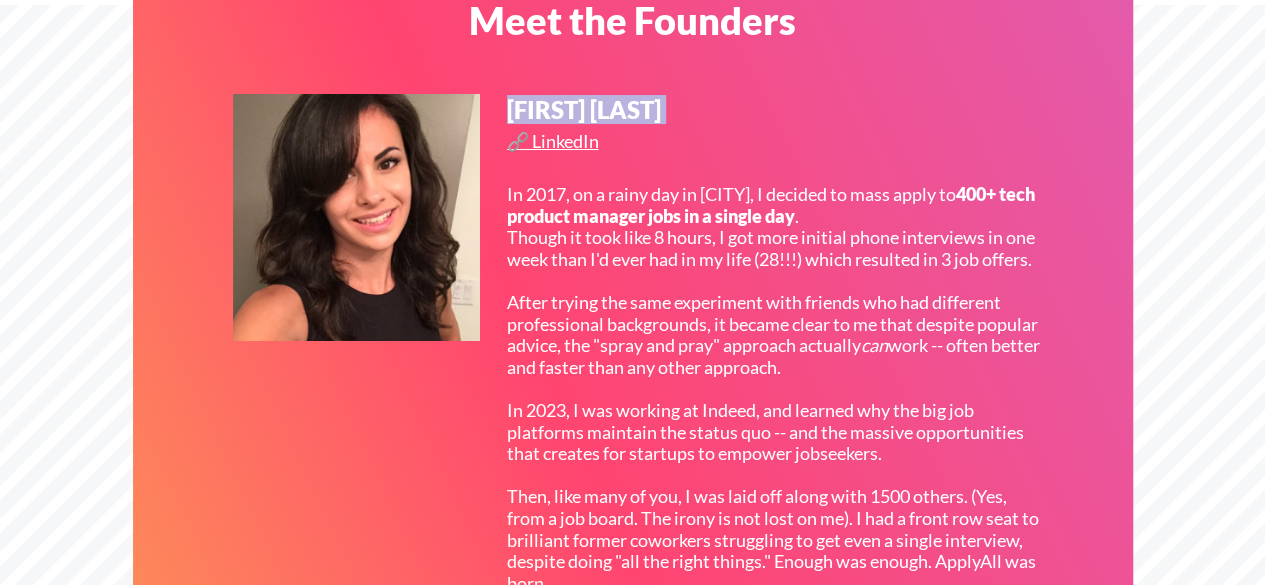 click on "Tal Flanchraych" at bounding box center [600, 110] 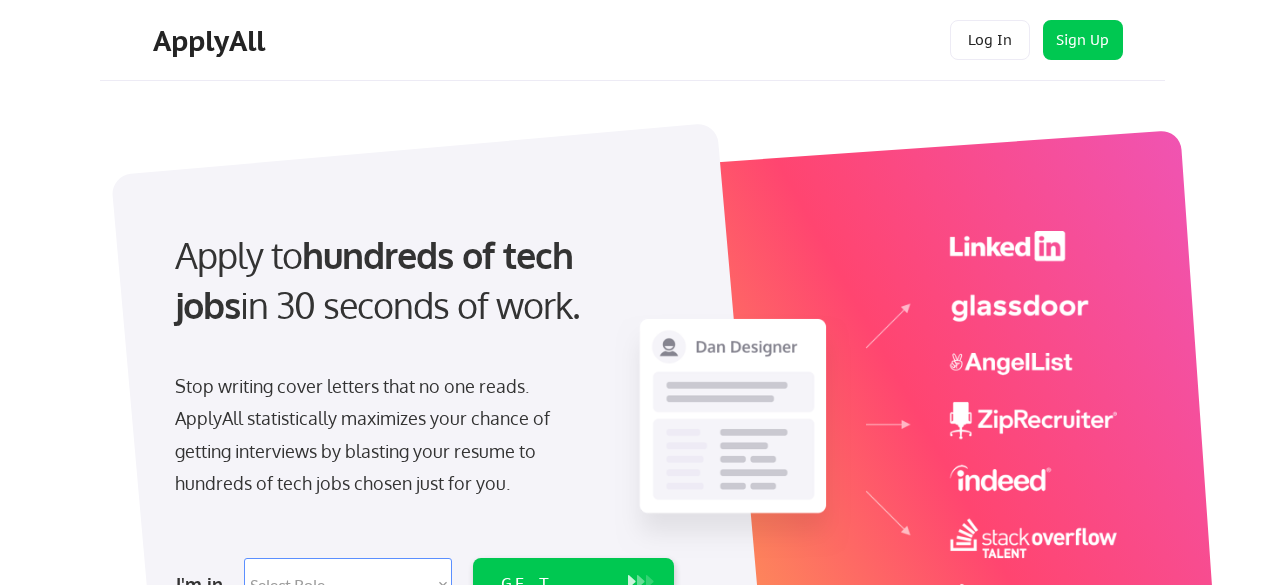 scroll, scrollTop: 0, scrollLeft: 0, axis: both 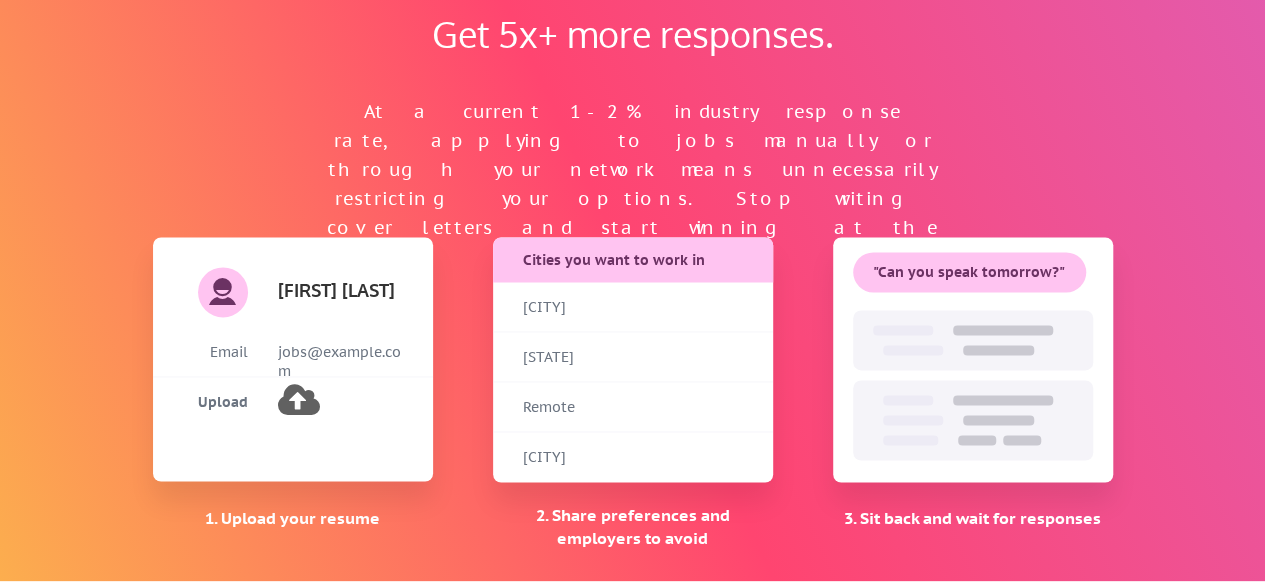 click on "[CITY]" at bounding box center [573, 308] 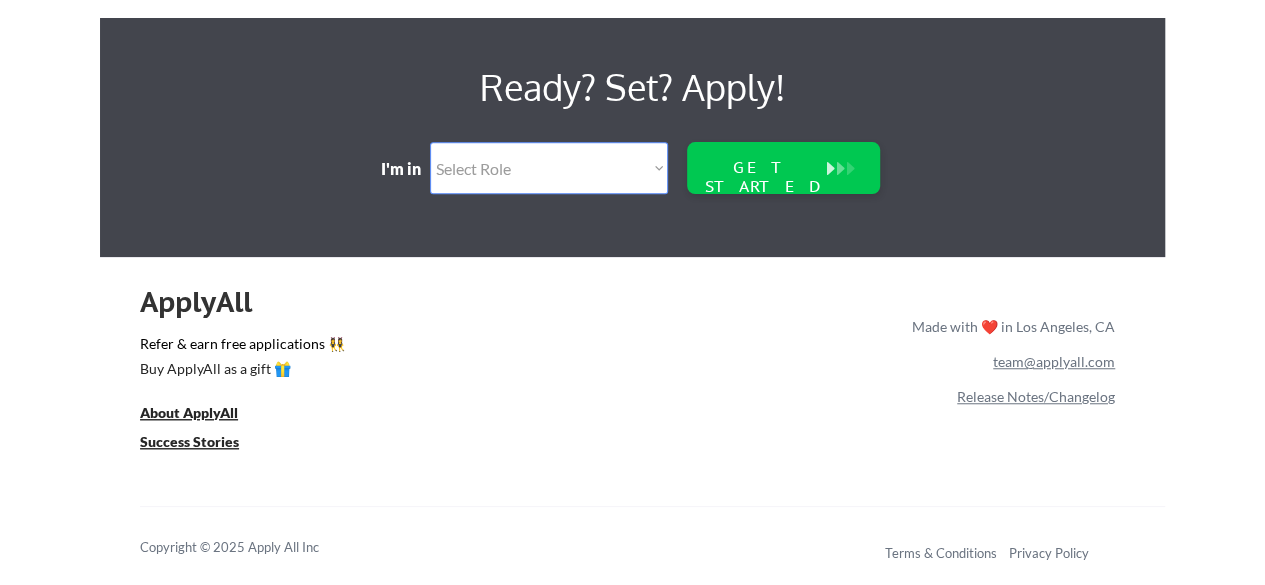scroll, scrollTop: 4414, scrollLeft: 0, axis: vertical 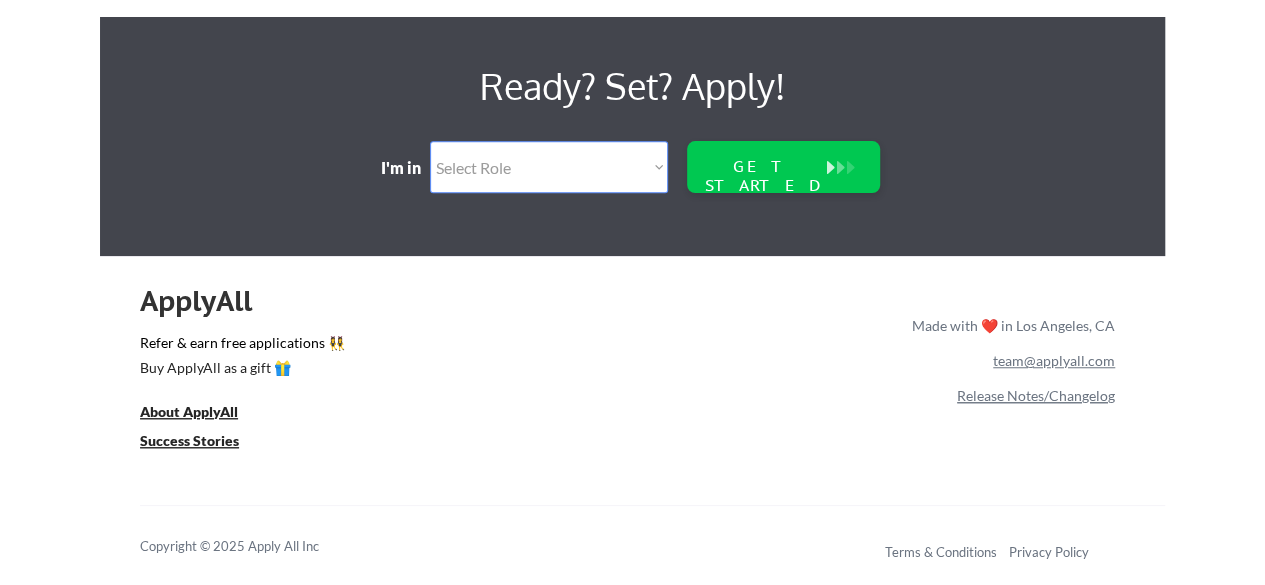click on "Release Notes/Changelog" at bounding box center [1036, 395] 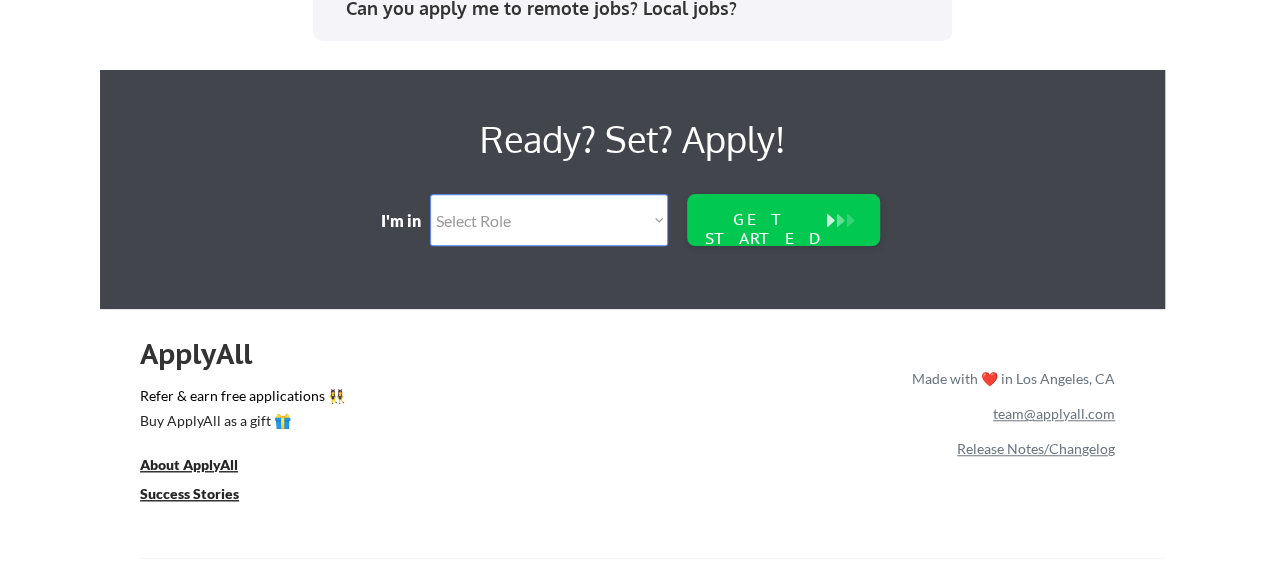 scroll, scrollTop: 4414, scrollLeft: 0, axis: vertical 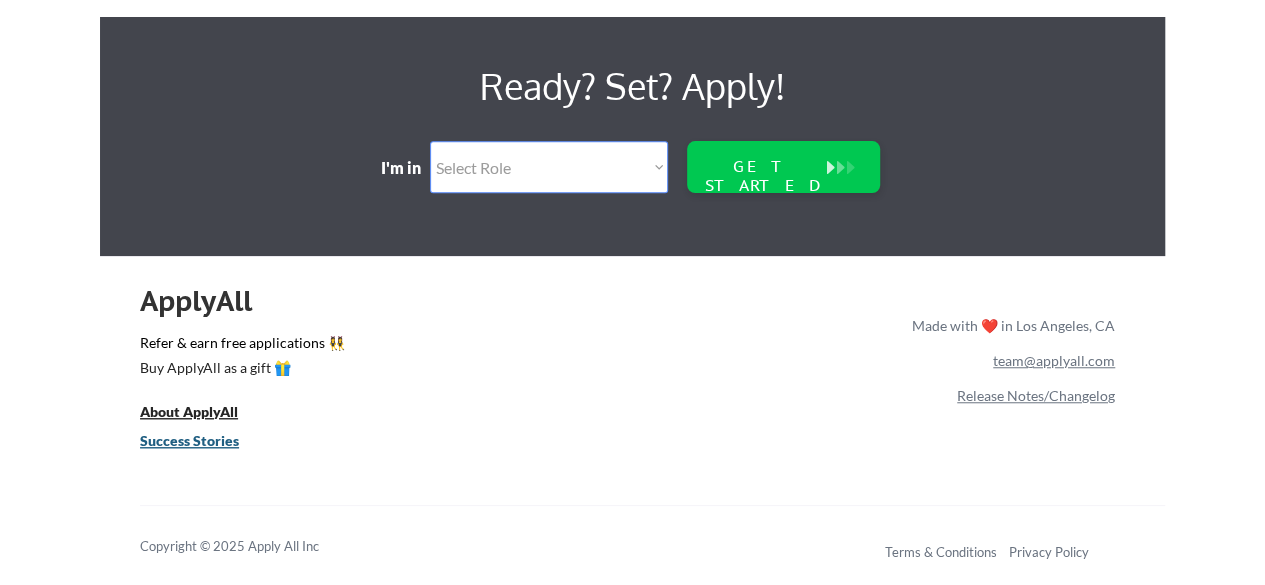 click on "Success Stories" at bounding box center [189, 440] 